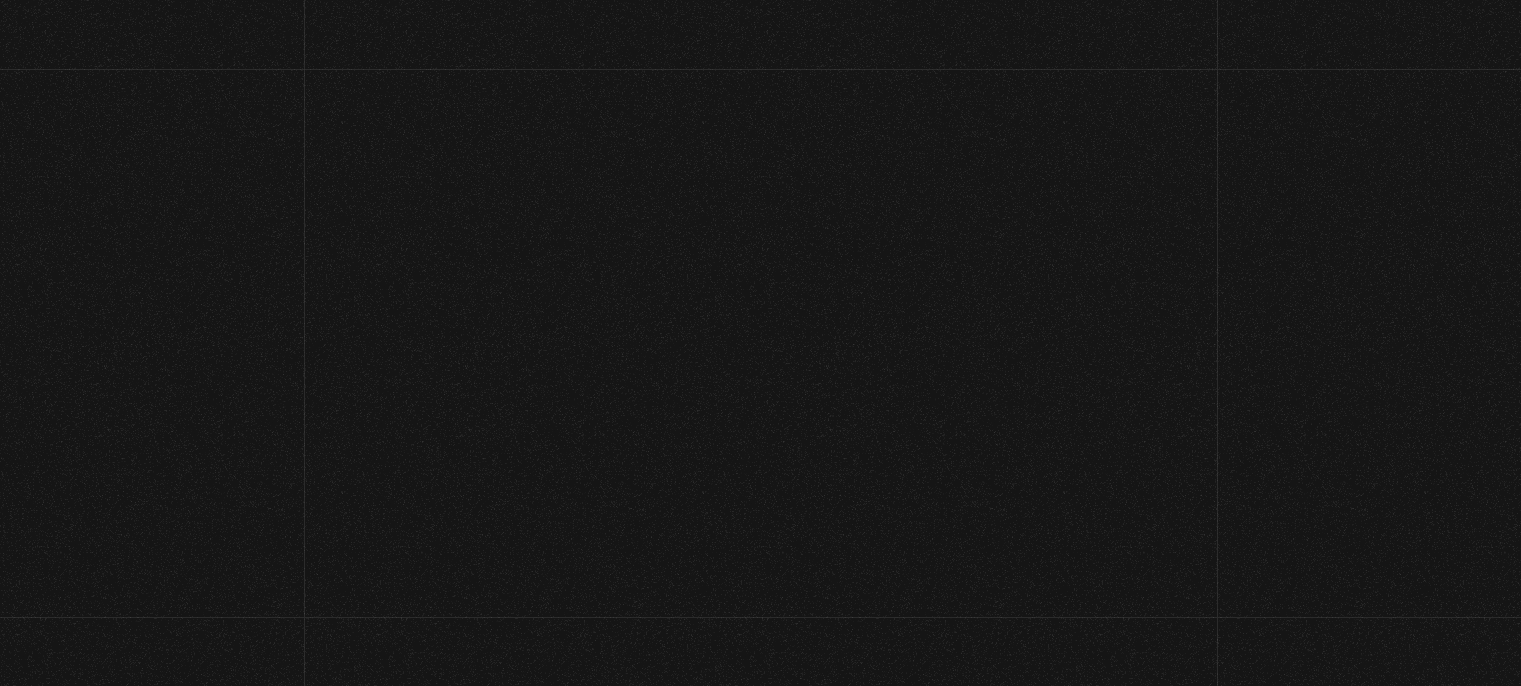 scroll, scrollTop: 0, scrollLeft: 0, axis: both 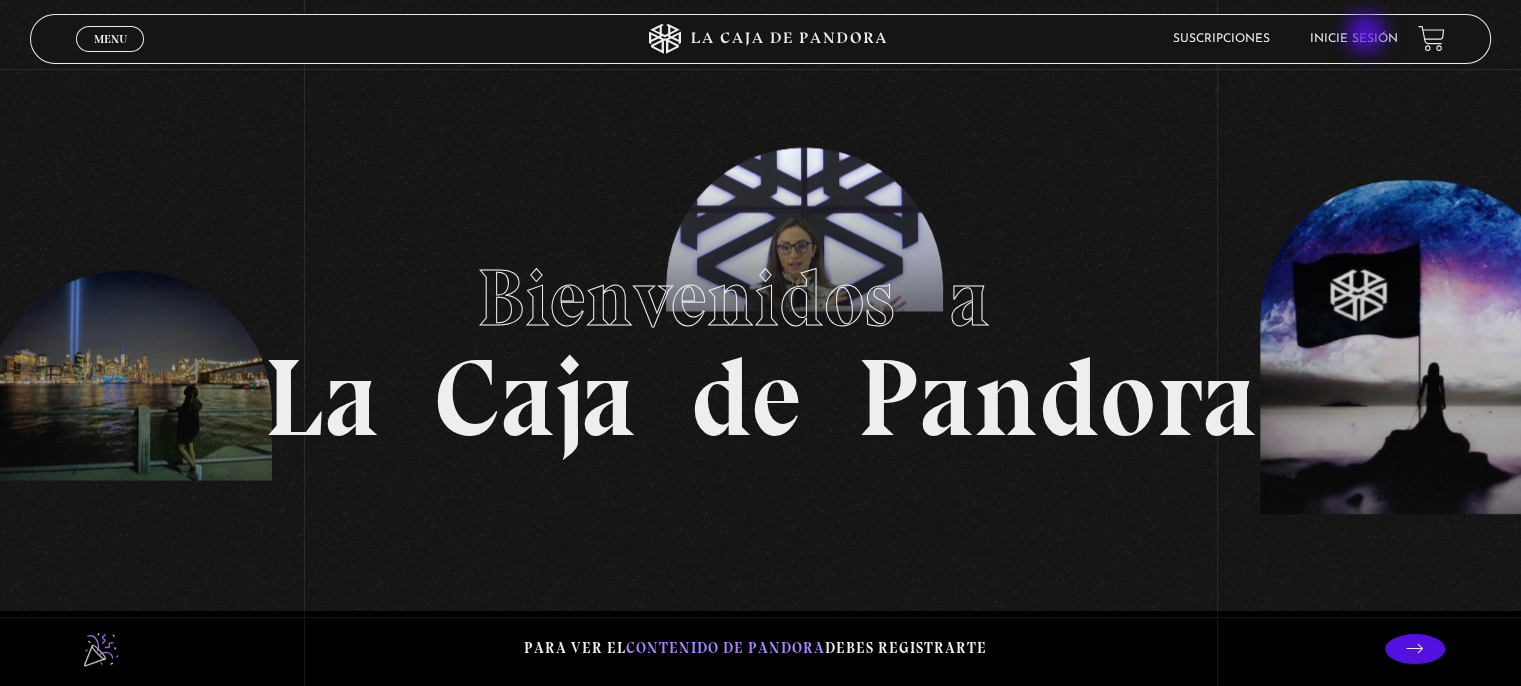 click on "Inicie sesión" at bounding box center (1354, 39) 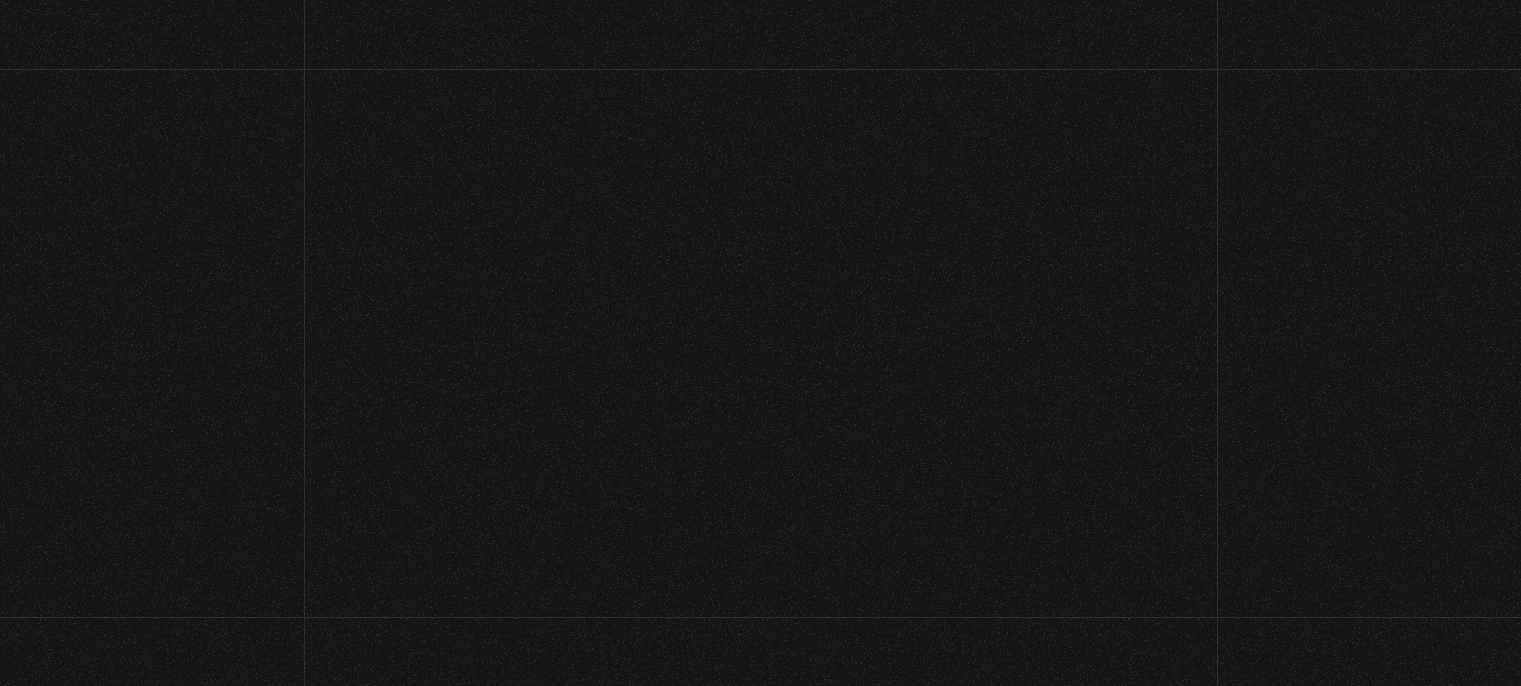 scroll, scrollTop: 0, scrollLeft: 0, axis: both 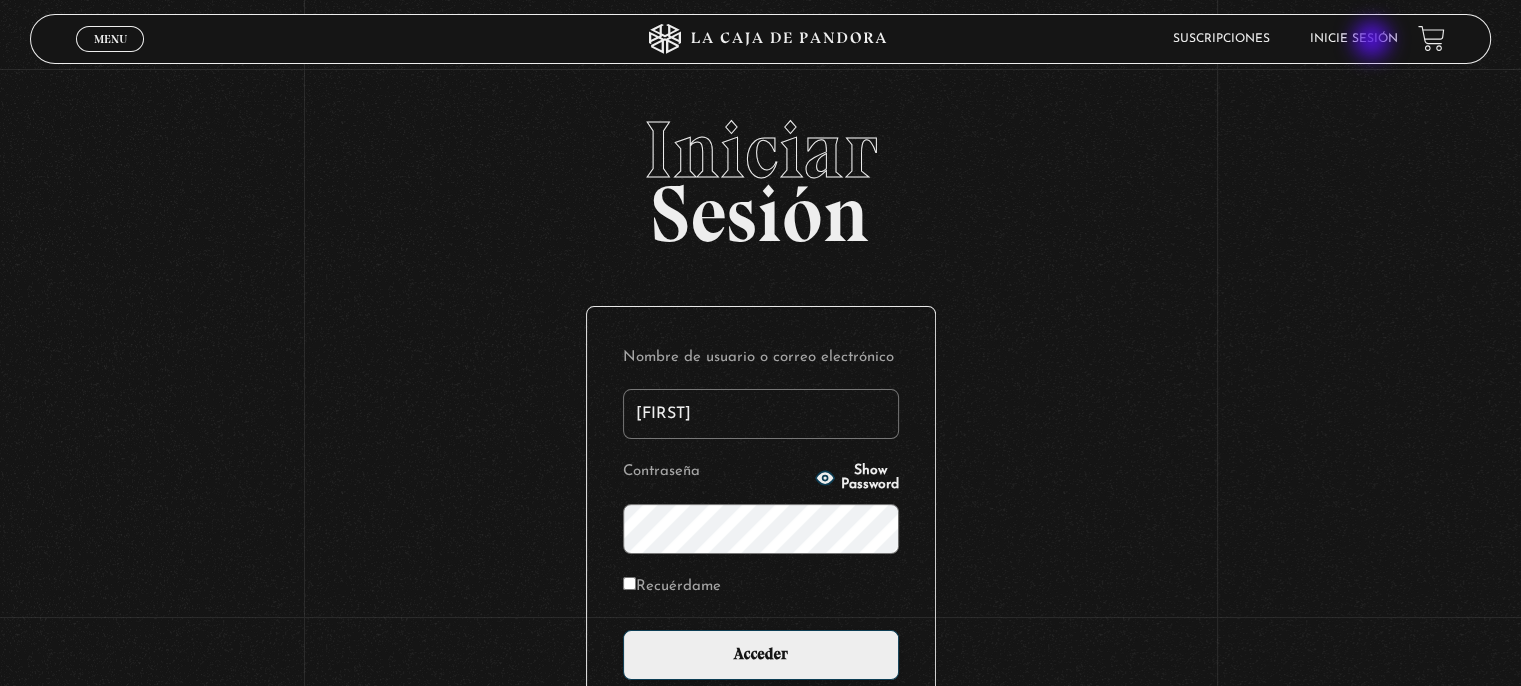 type on "[FIRST][NUMBER]" 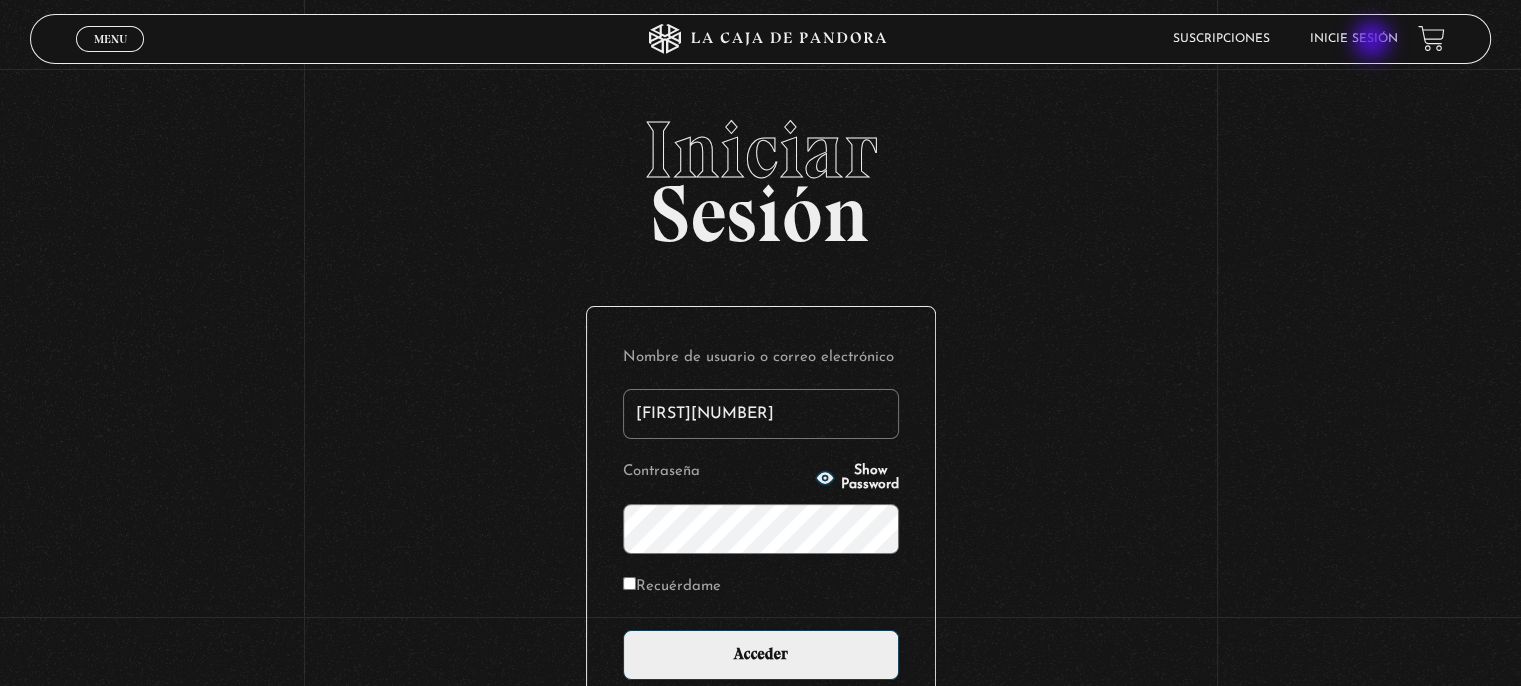 click on "Acceder" at bounding box center [761, 655] 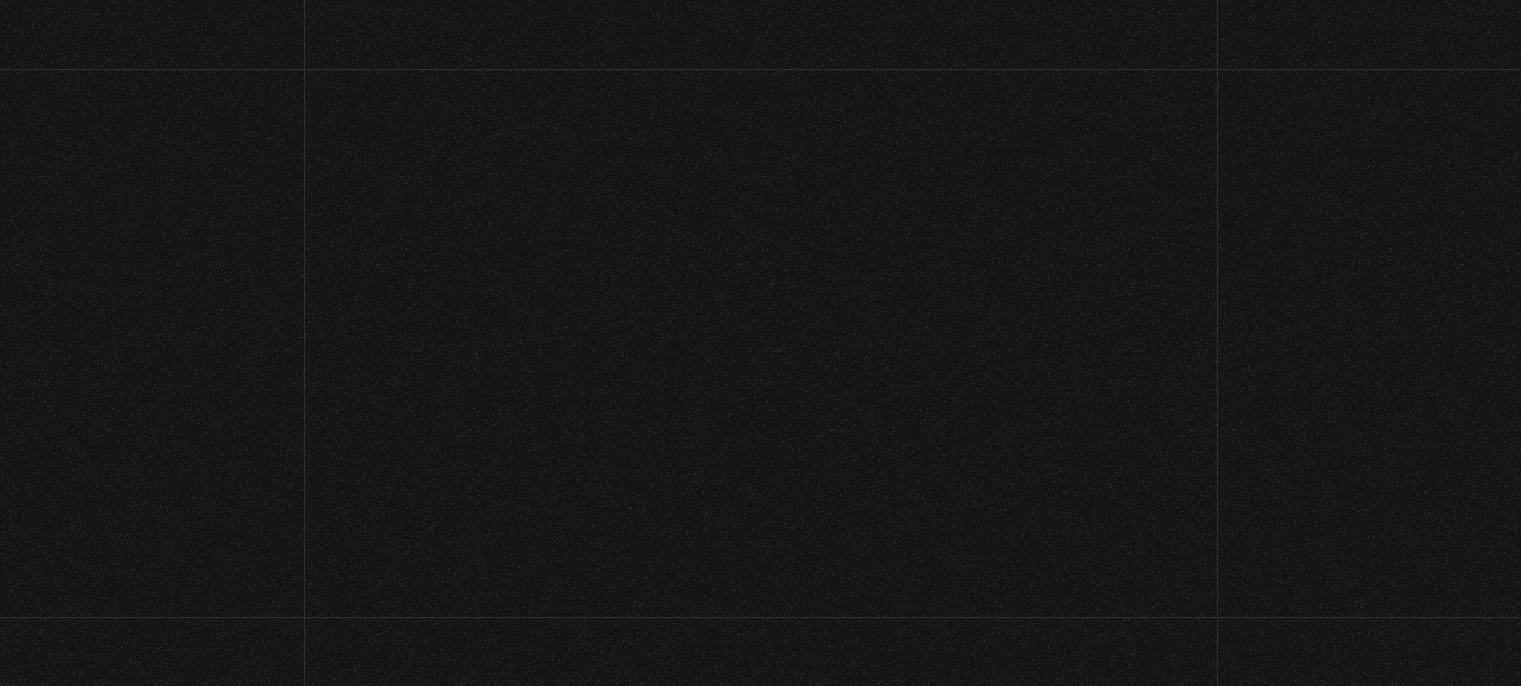 scroll, scrollTop: 0, scrollLeft: 0, axis: both 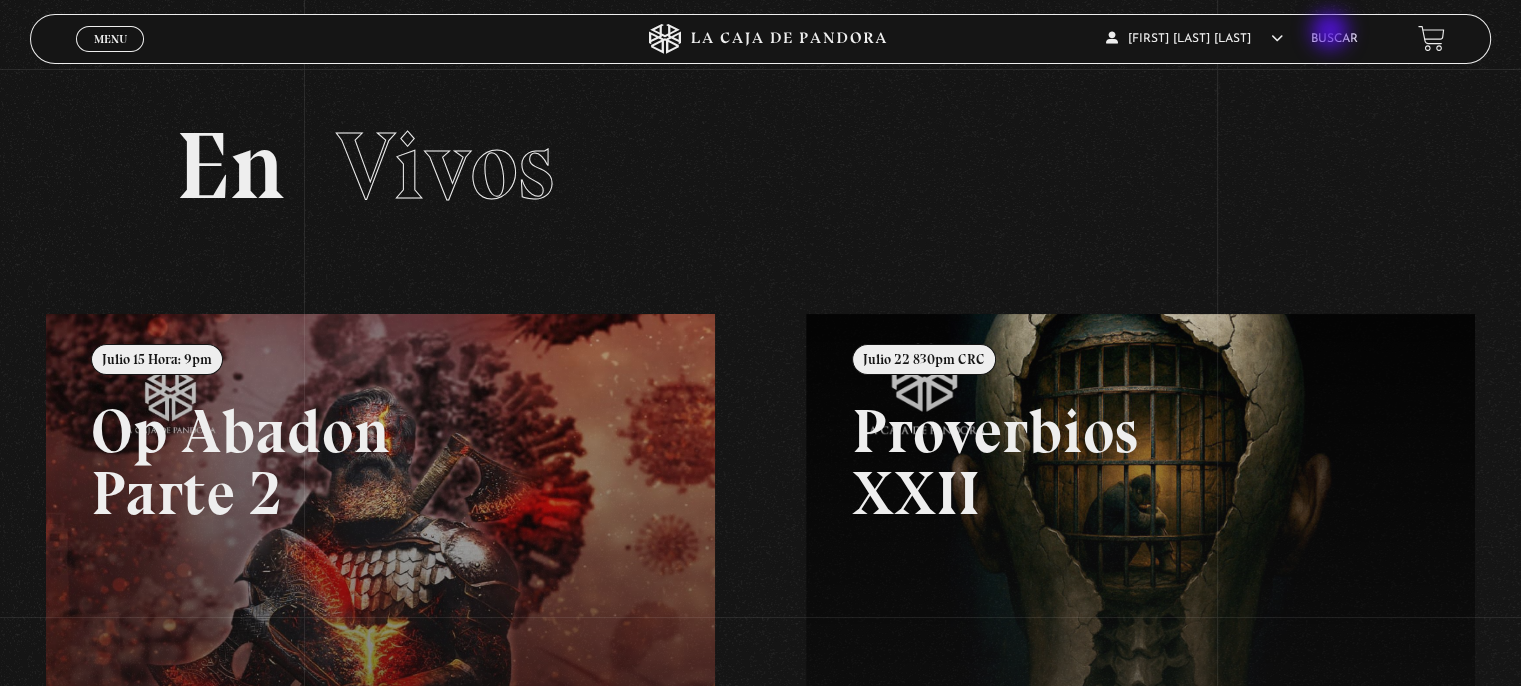 click on "Buscar" at bounding box center (1334, 39) 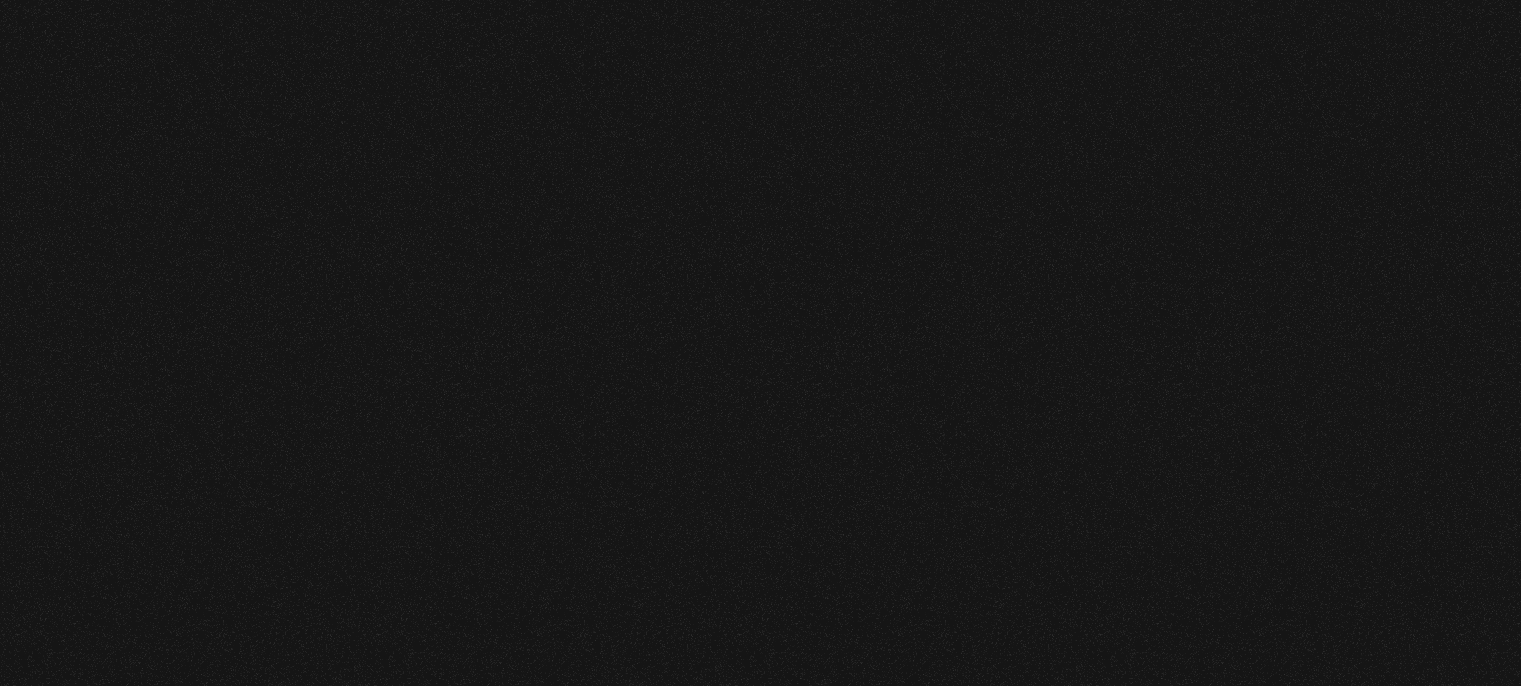 scroll, scrollTop: 0, scrollLeft: 0, axis: both 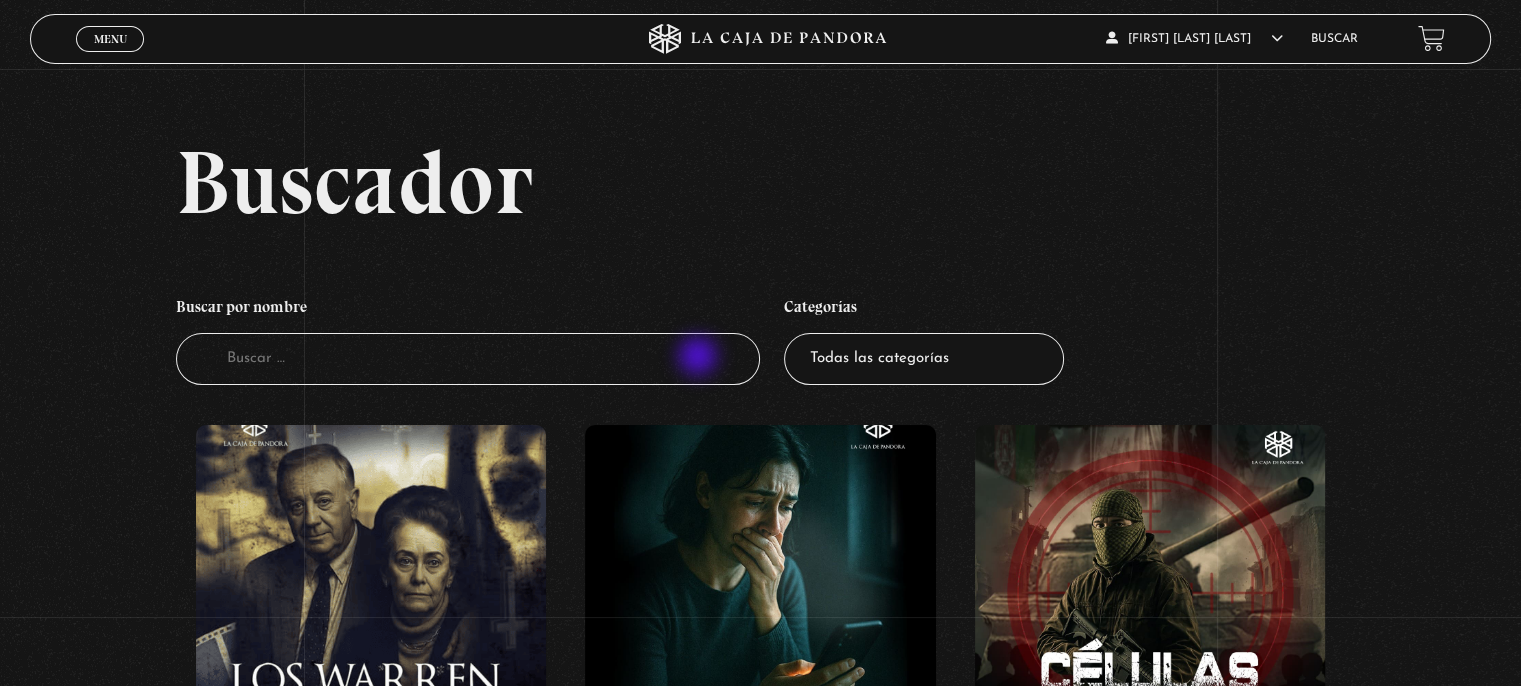 click on "Buscador" at bounding box center [468, 359] 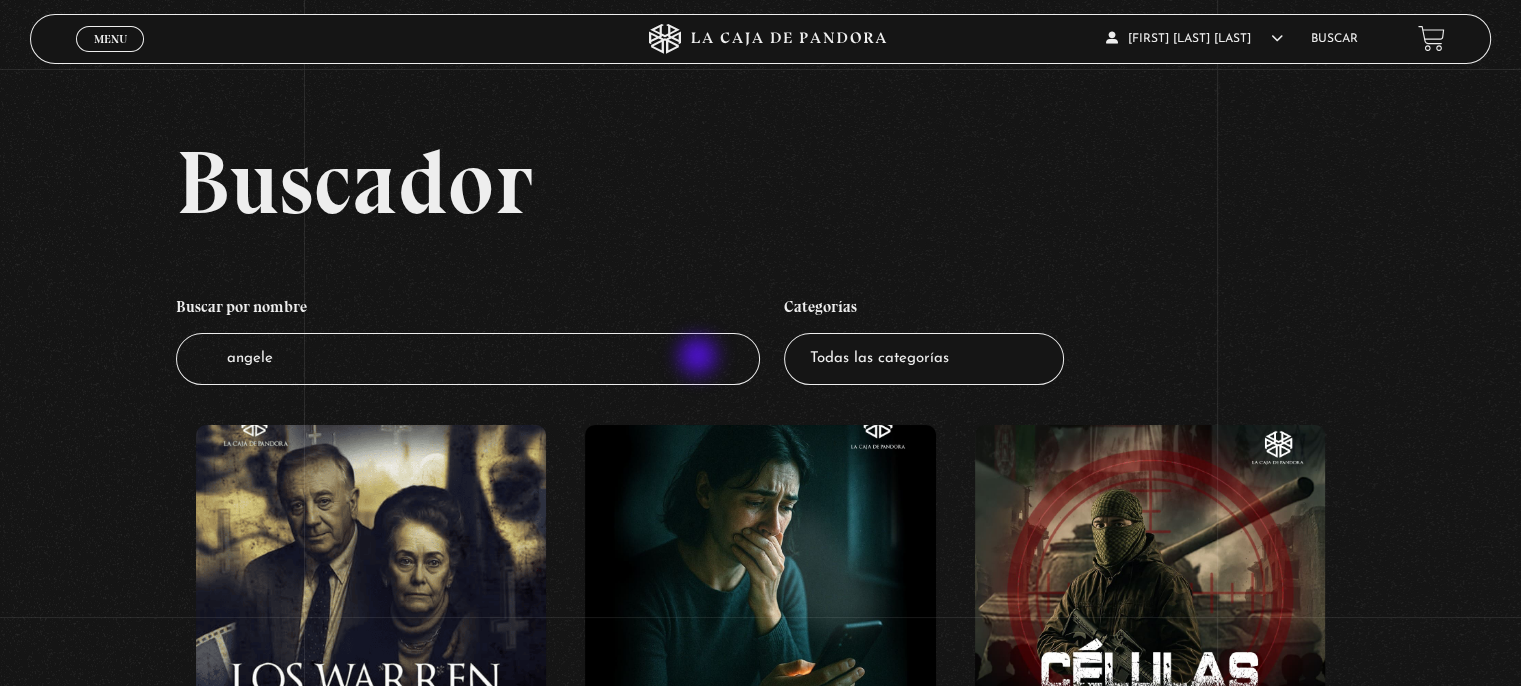 type on "angeles" 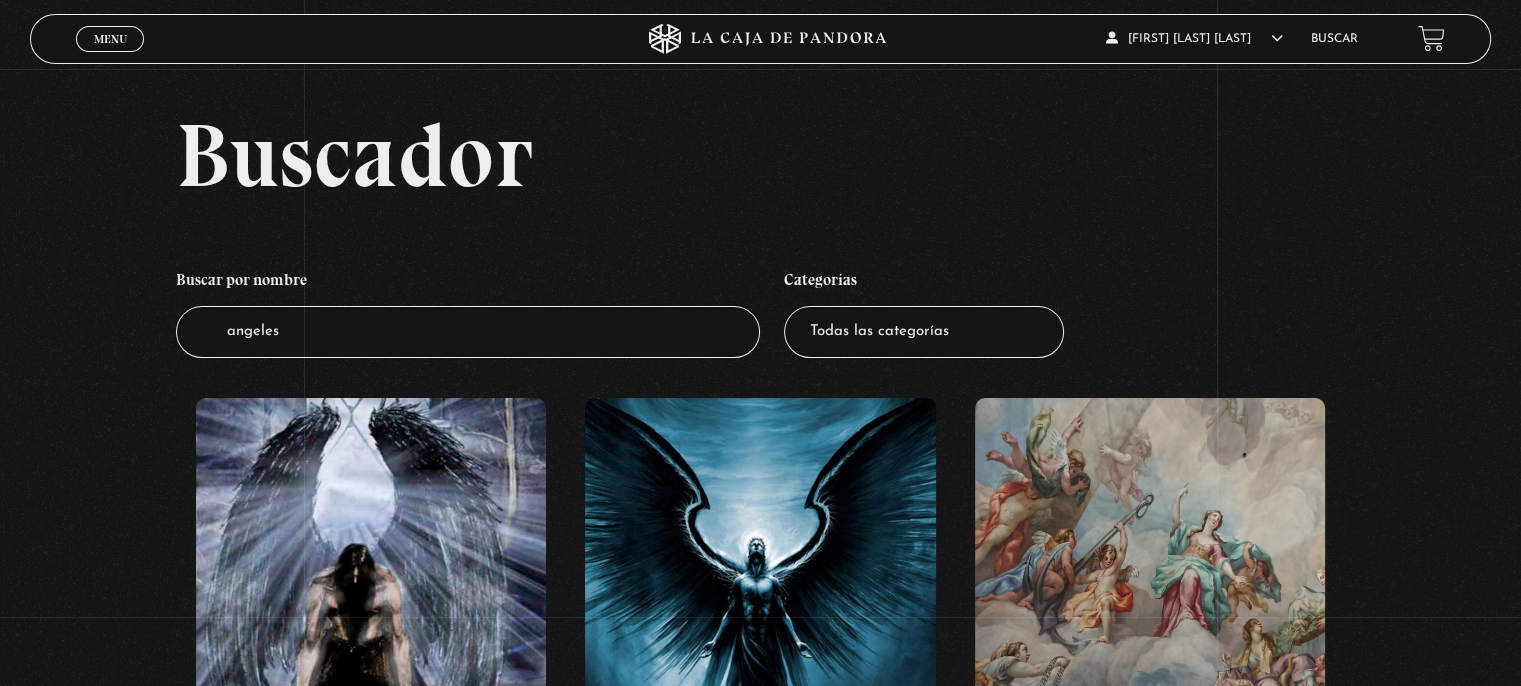 scroll, scrollTop: 28, scrollLeft: 0, axis: vertical 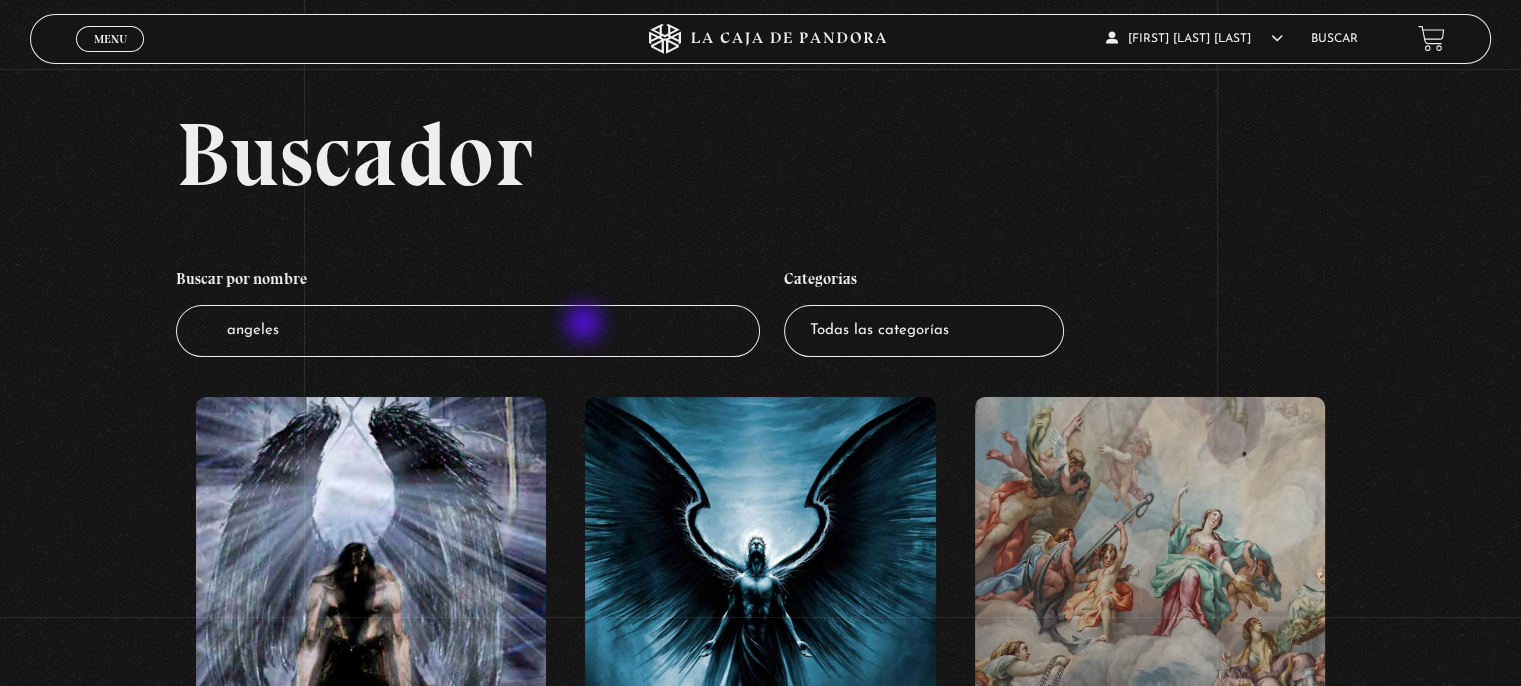 click on "angeles" at bounding box center (468, 331) 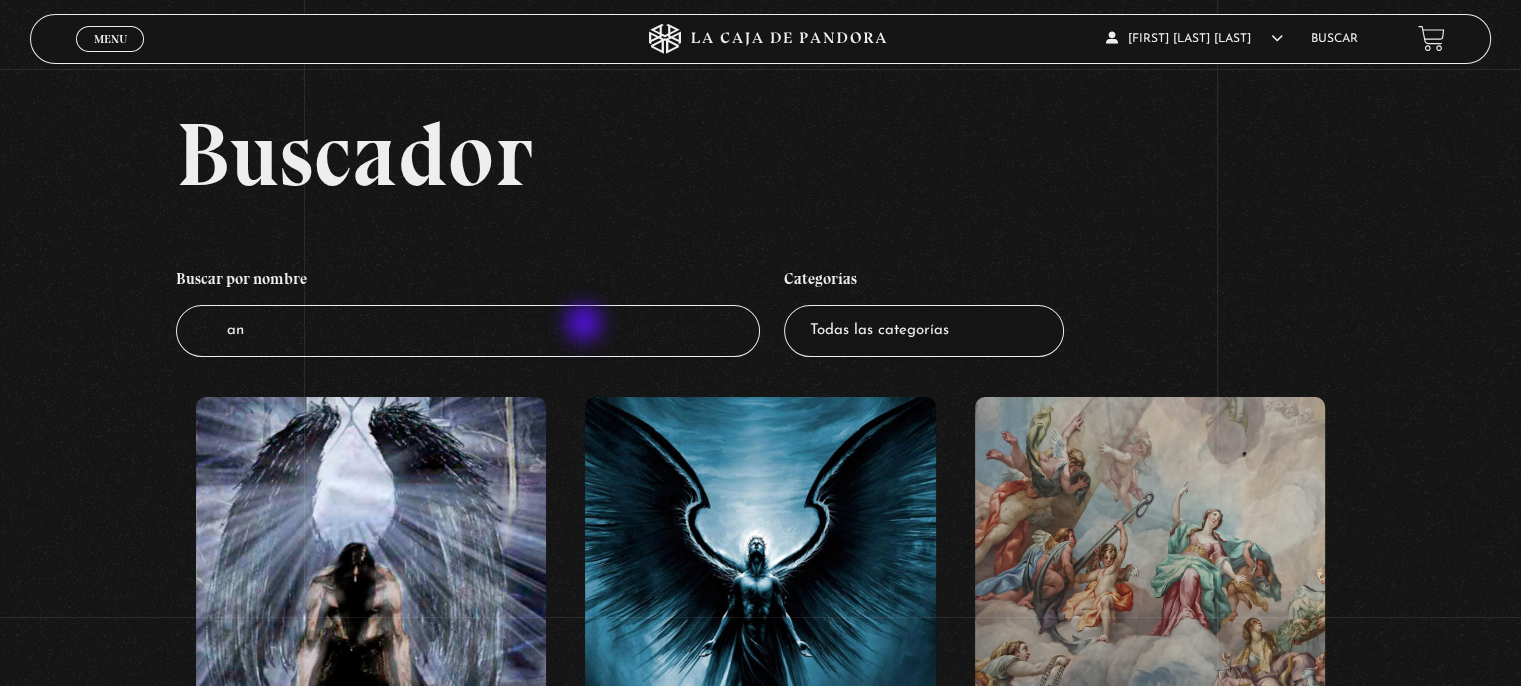 type on "a" 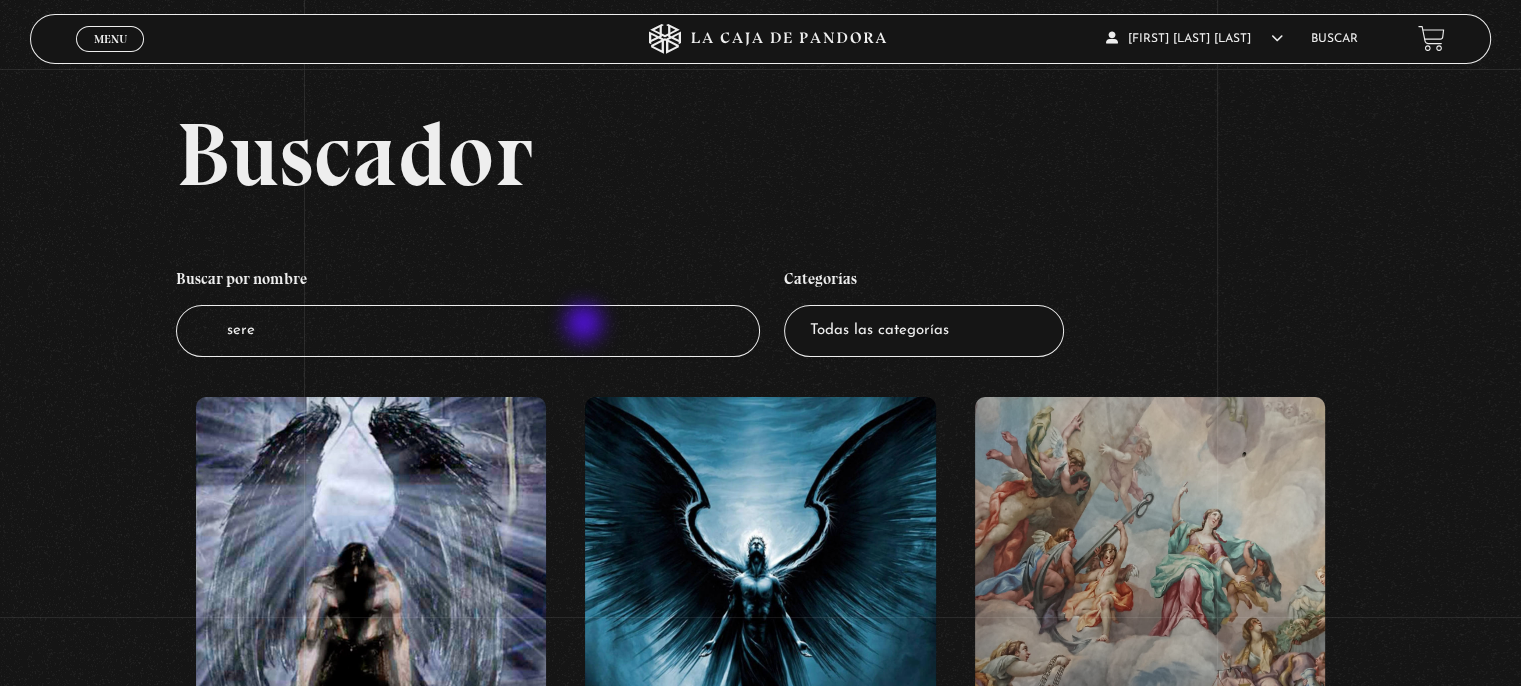 type on "seres" 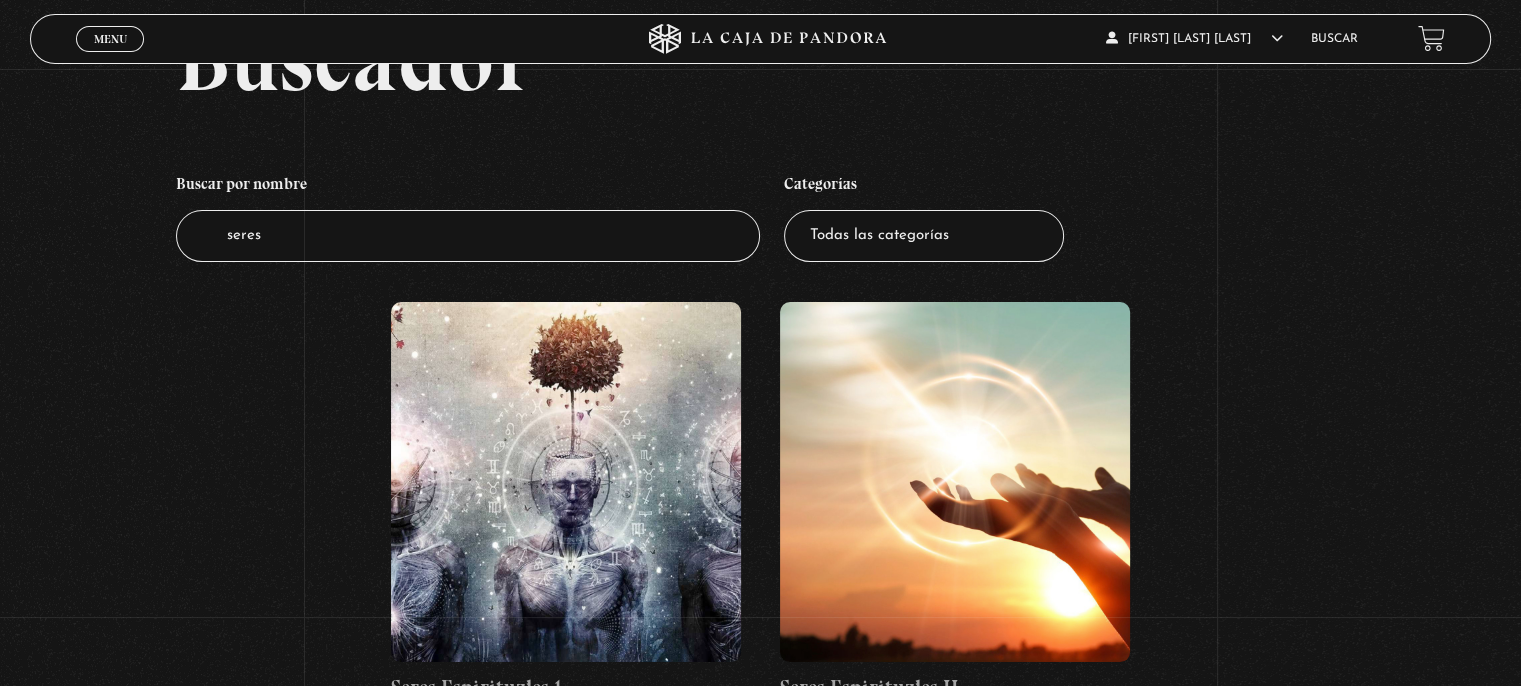 scroll, scrollTop: 124, scrollLeft: 0, axis: vertical 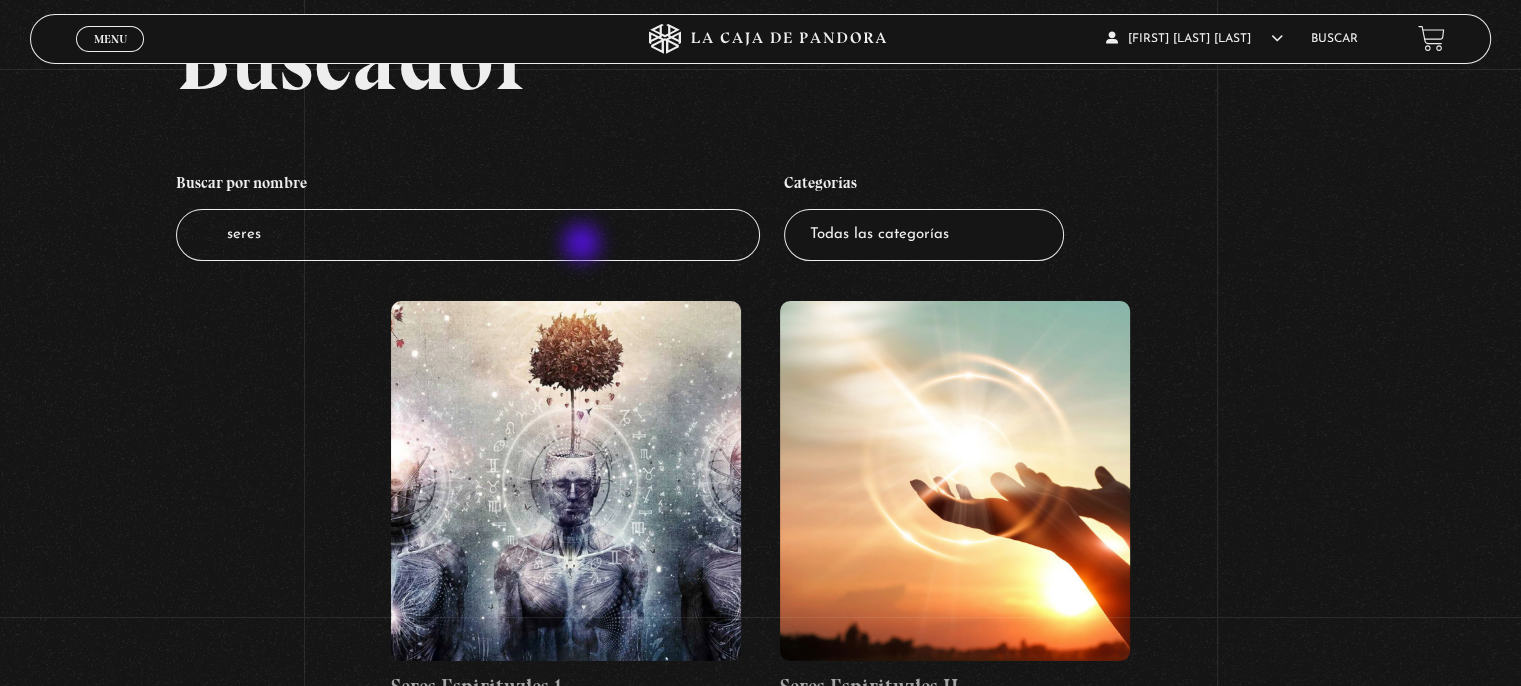 click on "seres" at bounding box center (468, 235) 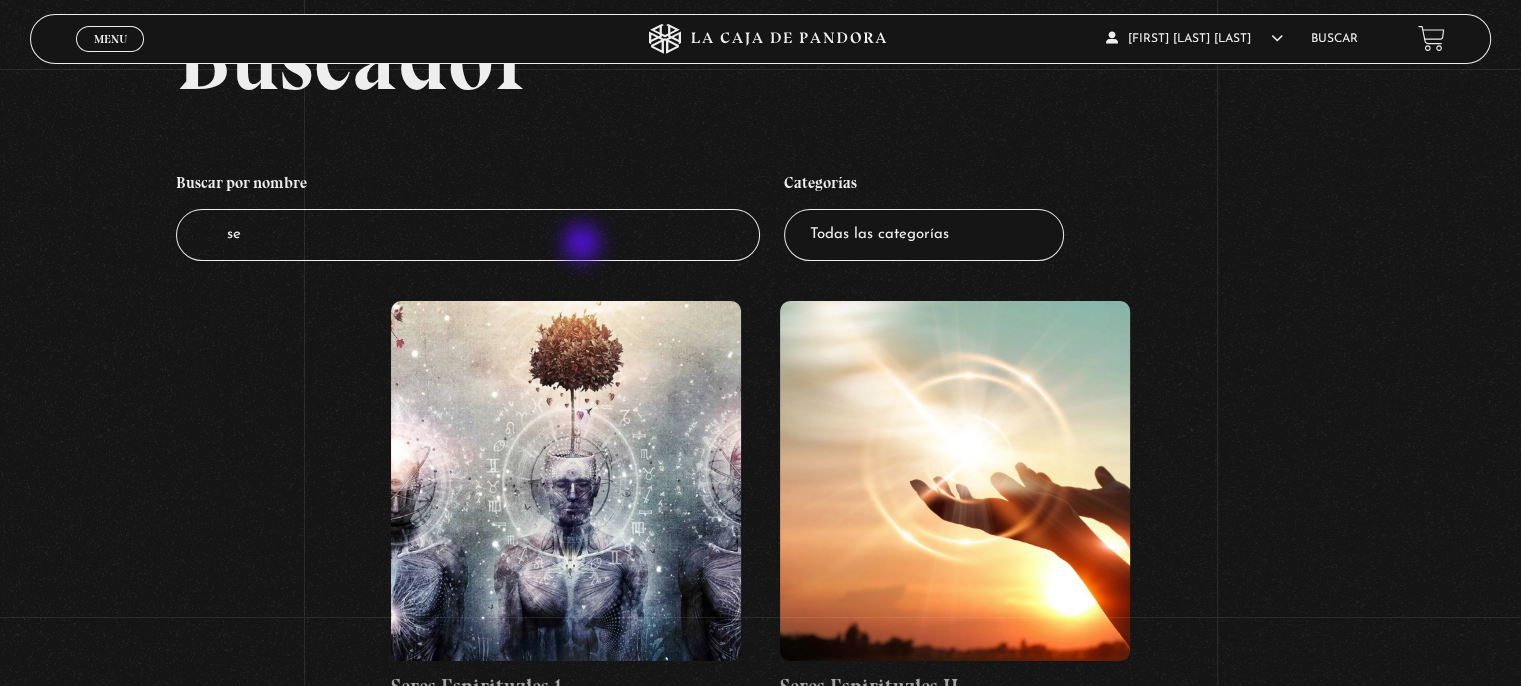 type on "s" 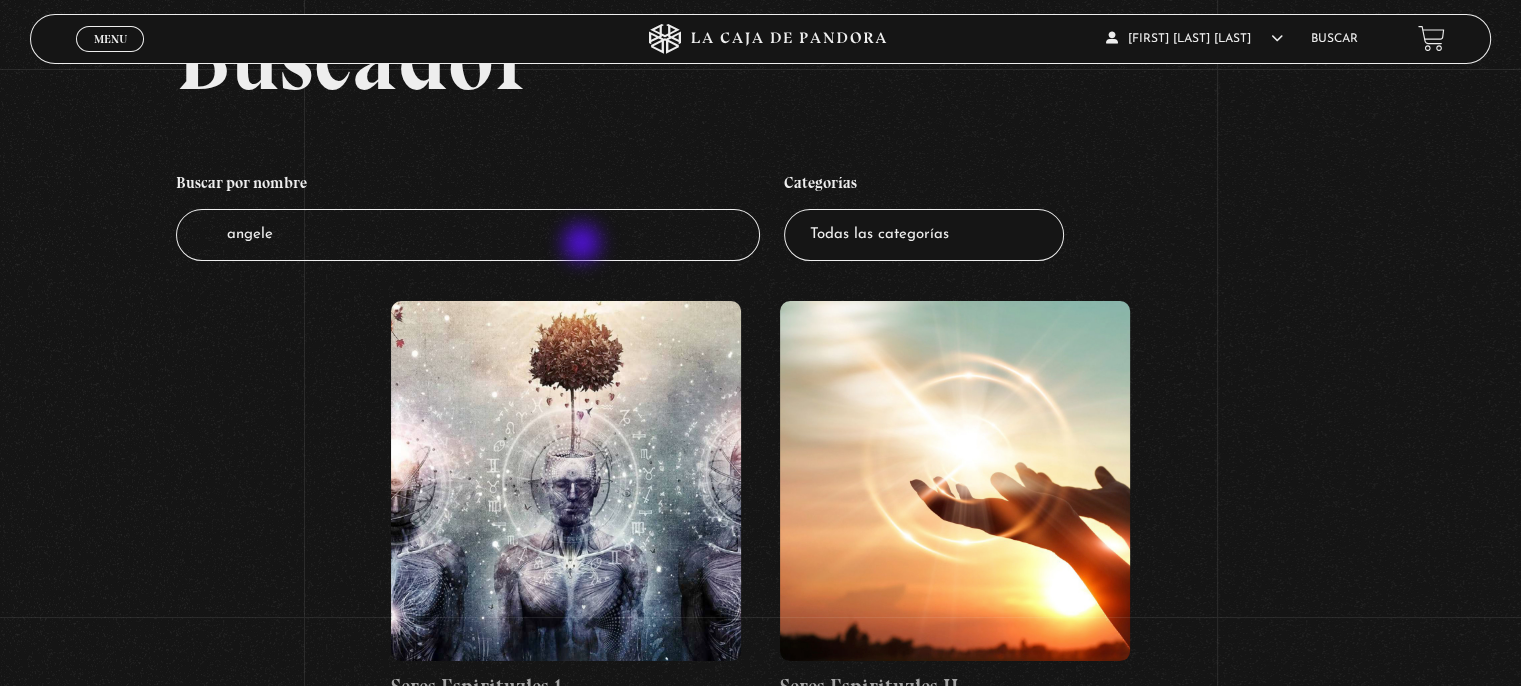 type on "angeles" 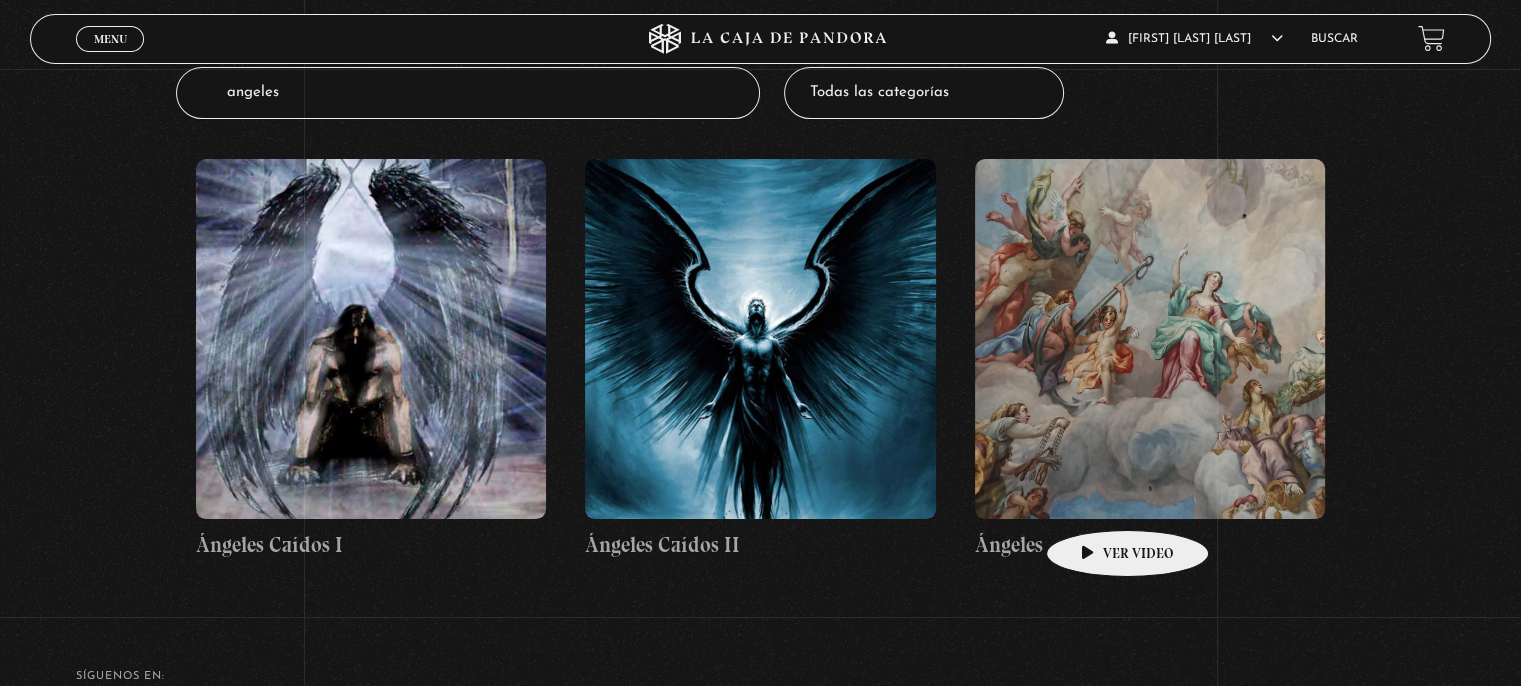 scroll, scrollTop: 267, scrollLeft: 0, axis: vertical 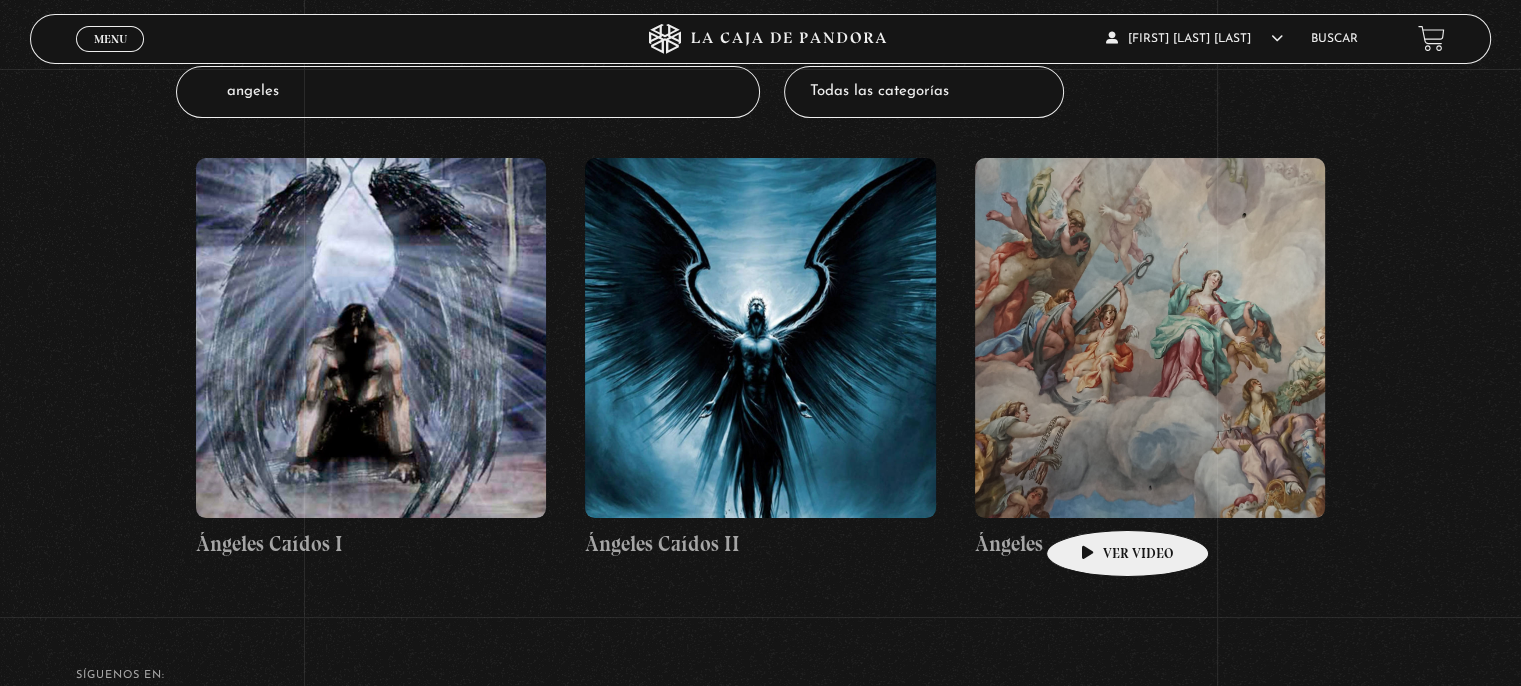 click at bounding box center (1150, 338) 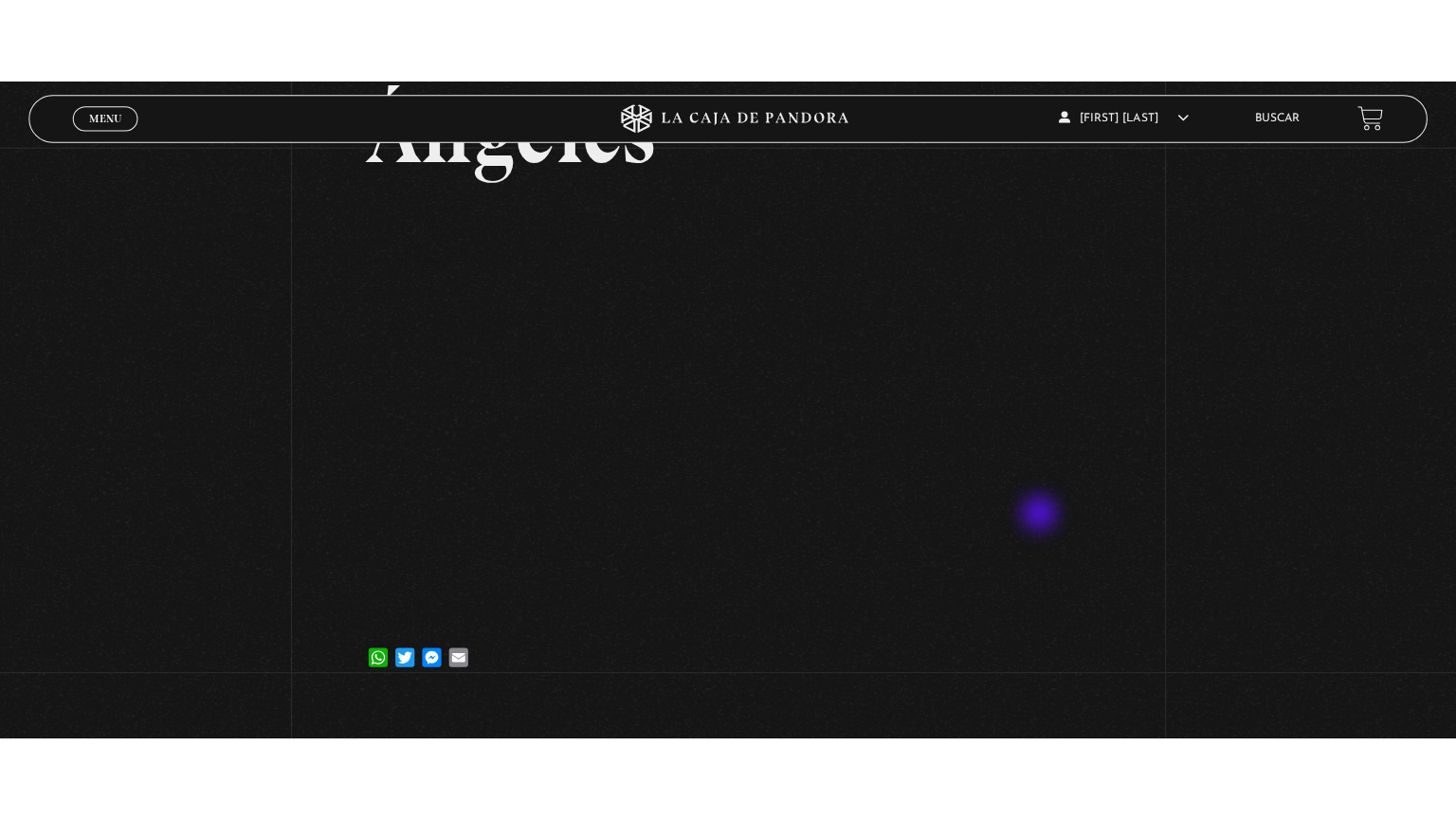 scroll, scrollTop: 162, scrollLeft: 0, axis: vertical 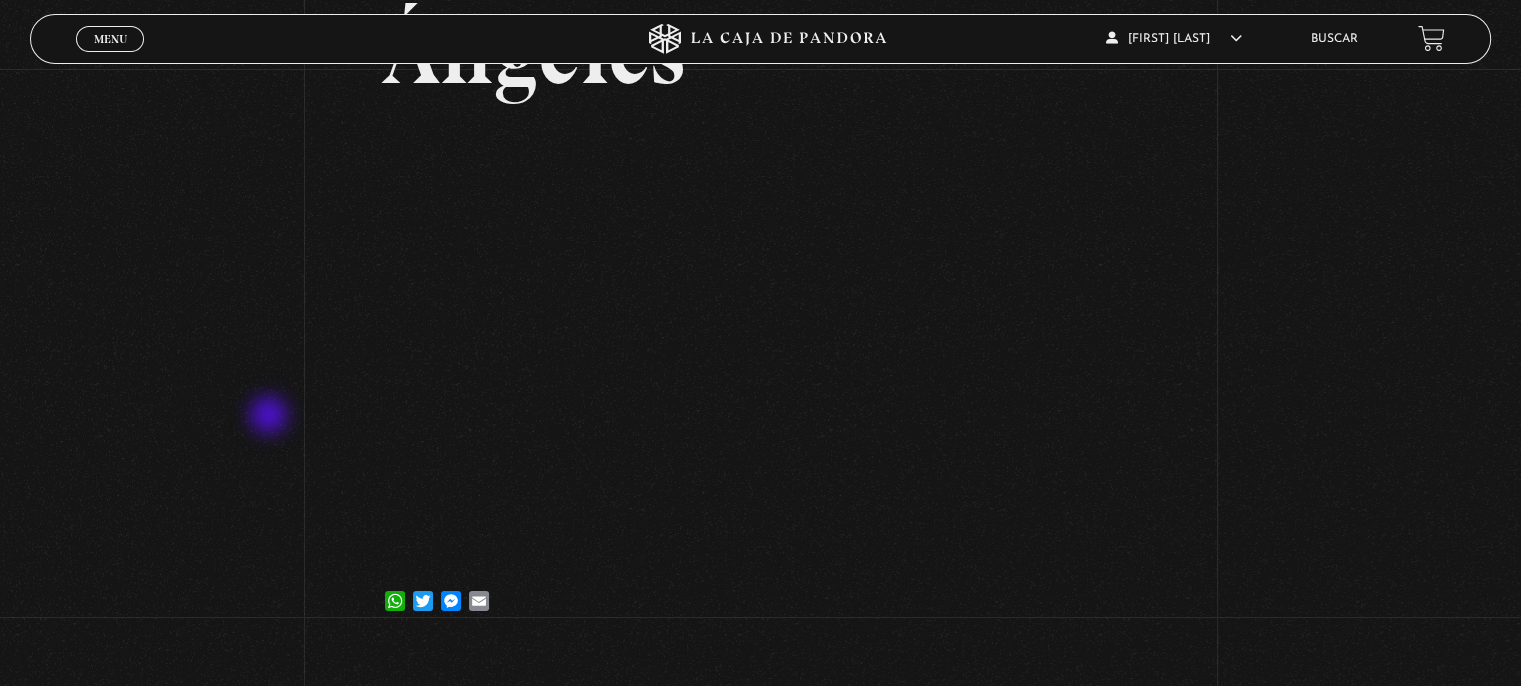 click on "[DAY], [MONTH], [YEAR]
[CITY]
WhatsApp Twitter Messenger Email" at bounding box center [760, 272] 